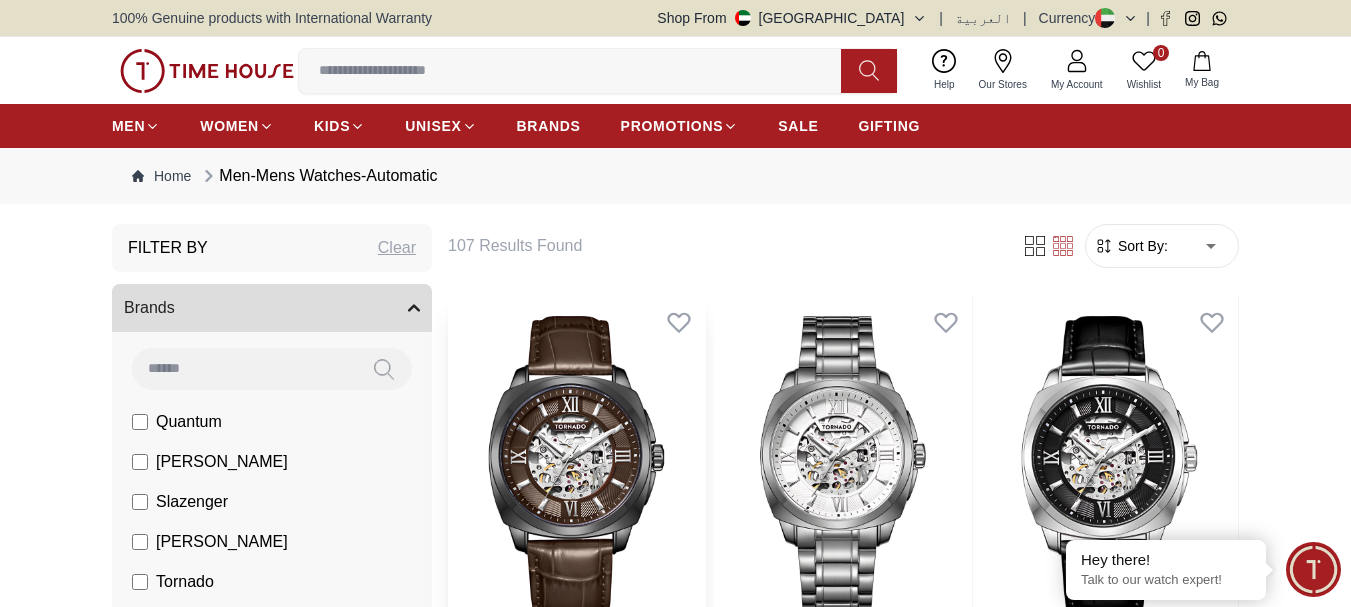 scroll, scrollTop: 0, scrollLeft: 0, axis: both 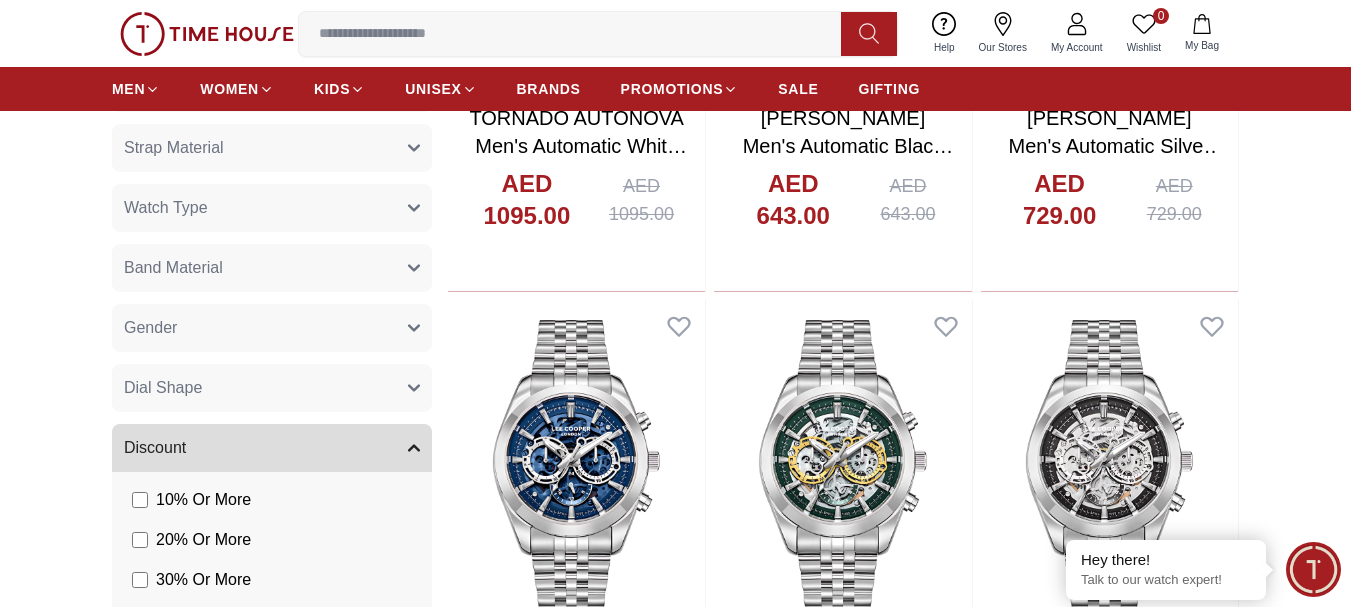 click on "Watch Type" at bounding box center [272, 208] 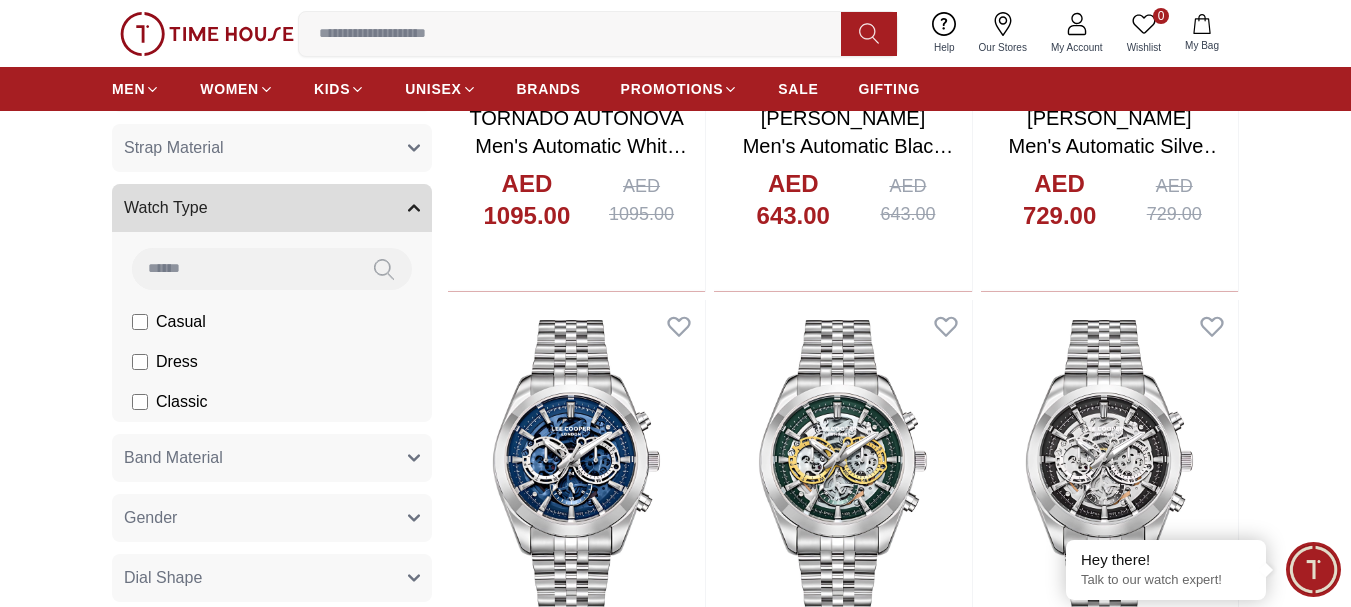 click on "Watch Type" at bounding box center (272, 208) 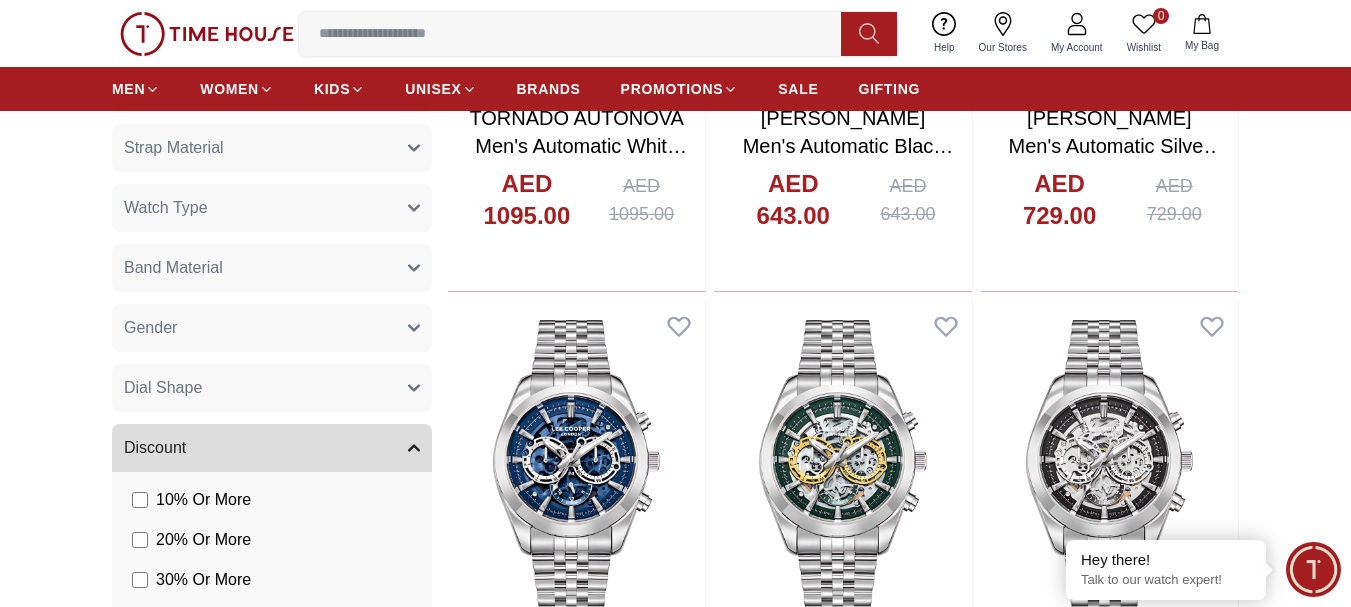 click on "Band Material" at bounding box center [272, 268] 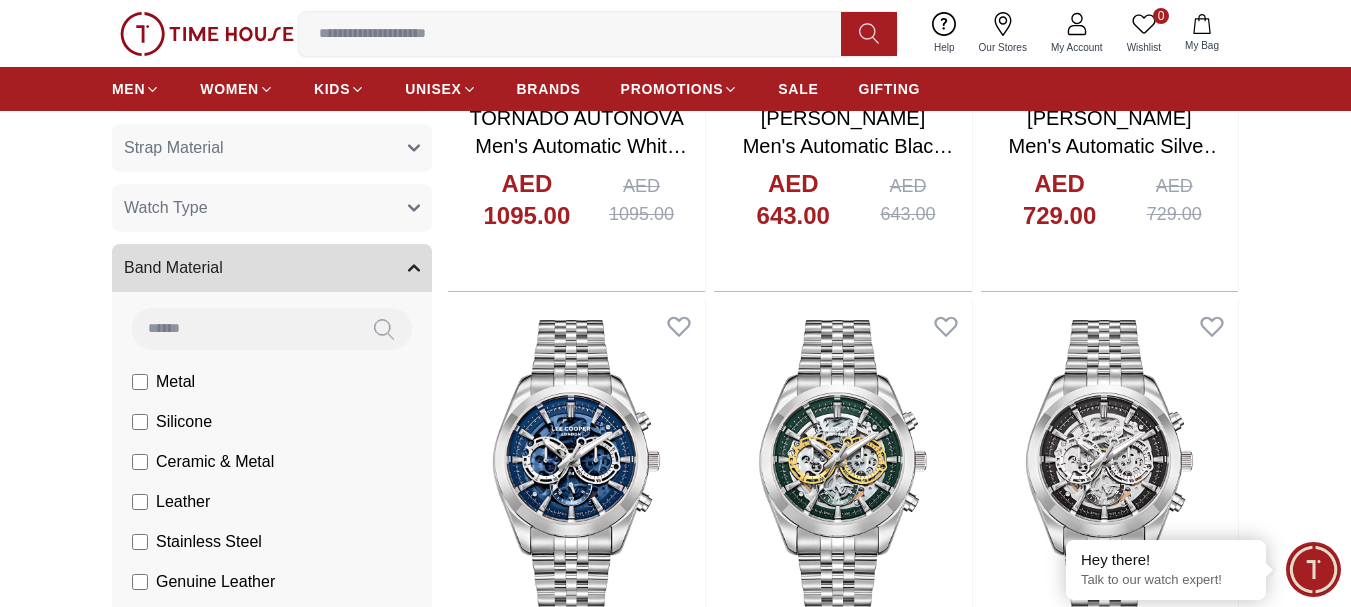 click on "Band Material" at bounding box center [272, 268] 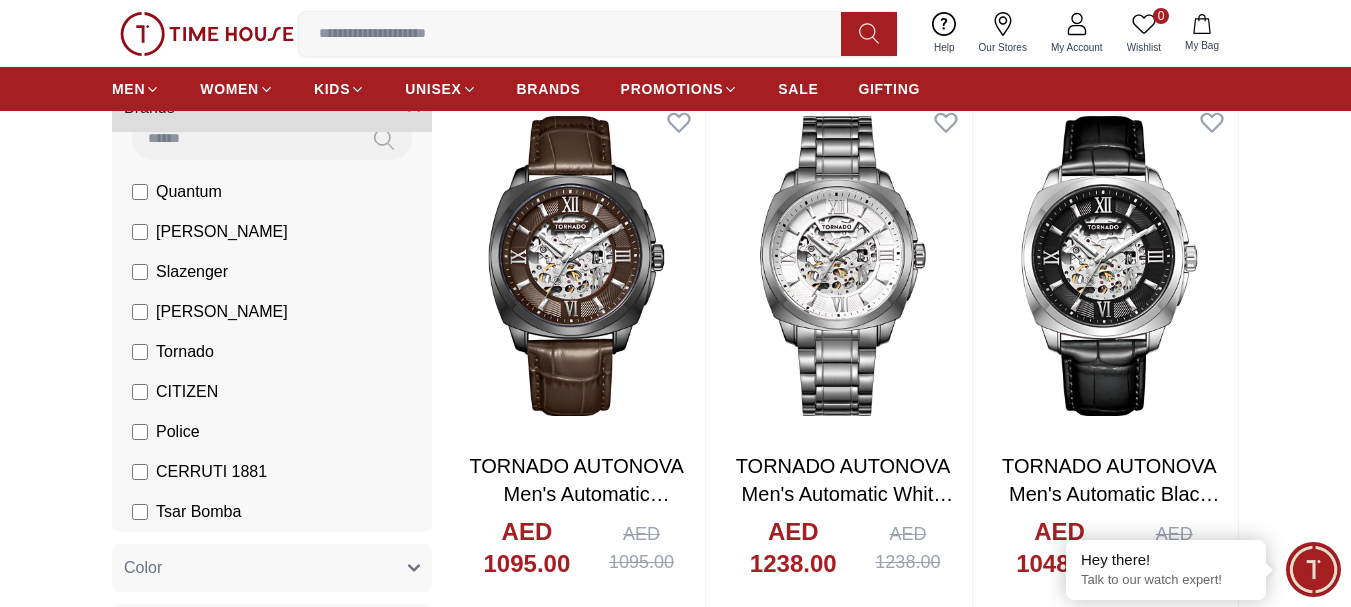scroll, scrollTop: 0, scrollLeft: 0, axis: both 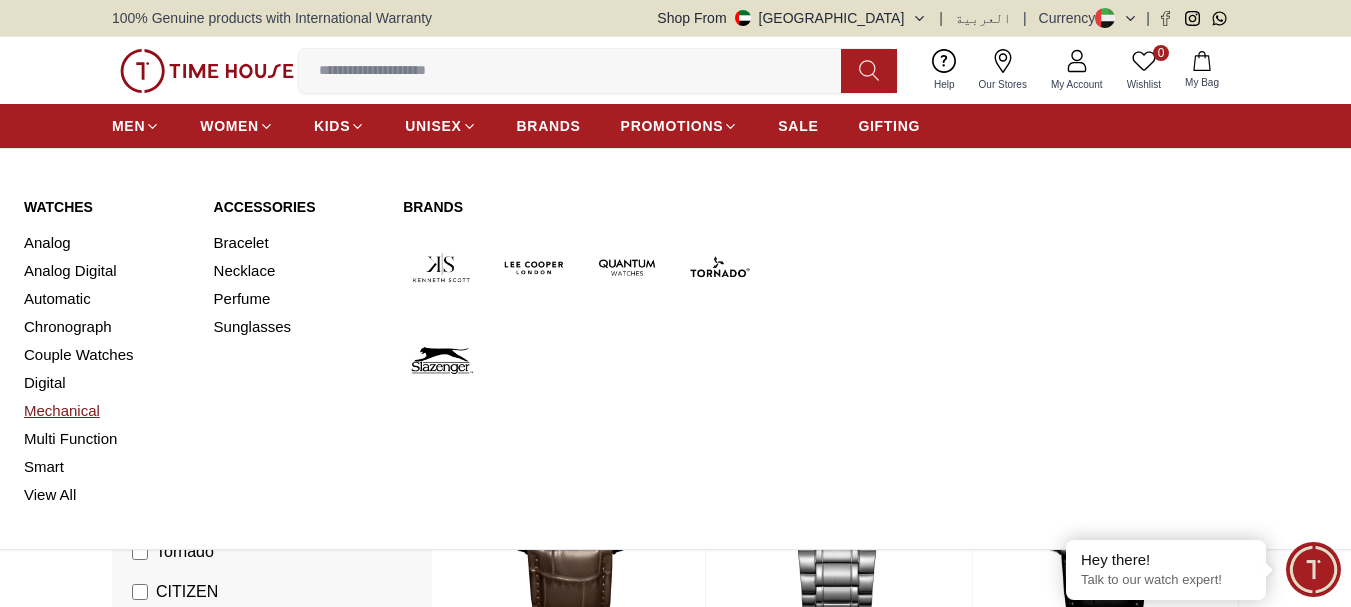 click on "Mechanical" at bounding box center [107, 411] 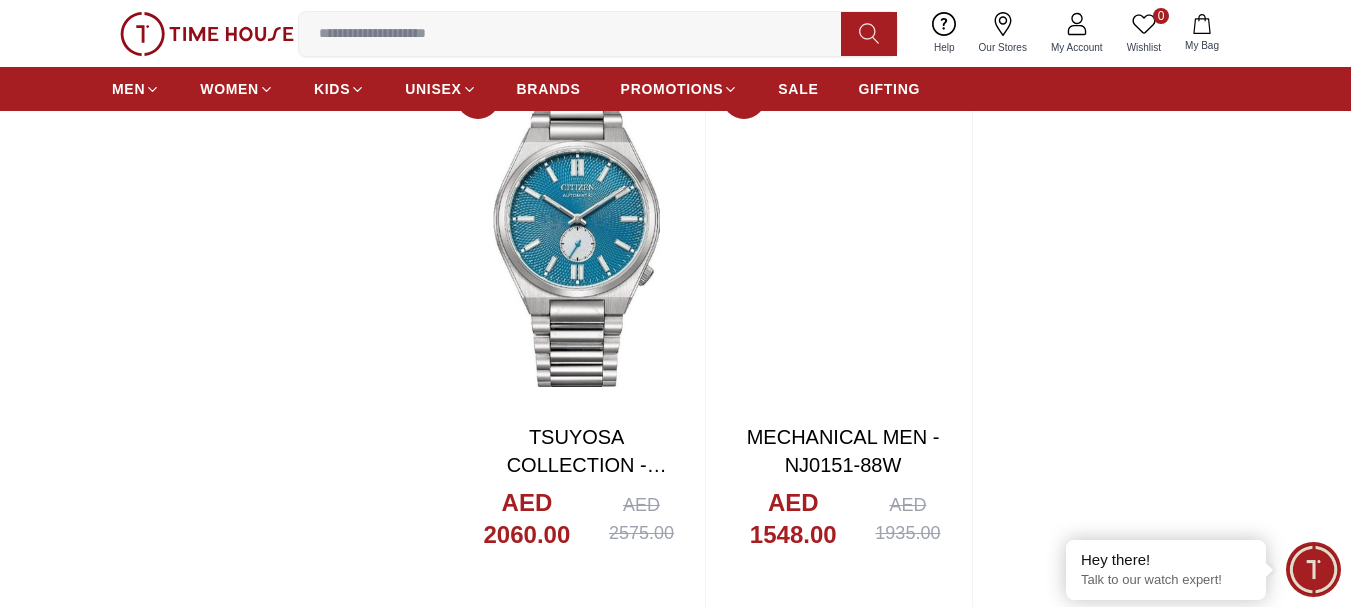 scroll, scrollTop: 3700, scrollLeft: 0, axis: vertical 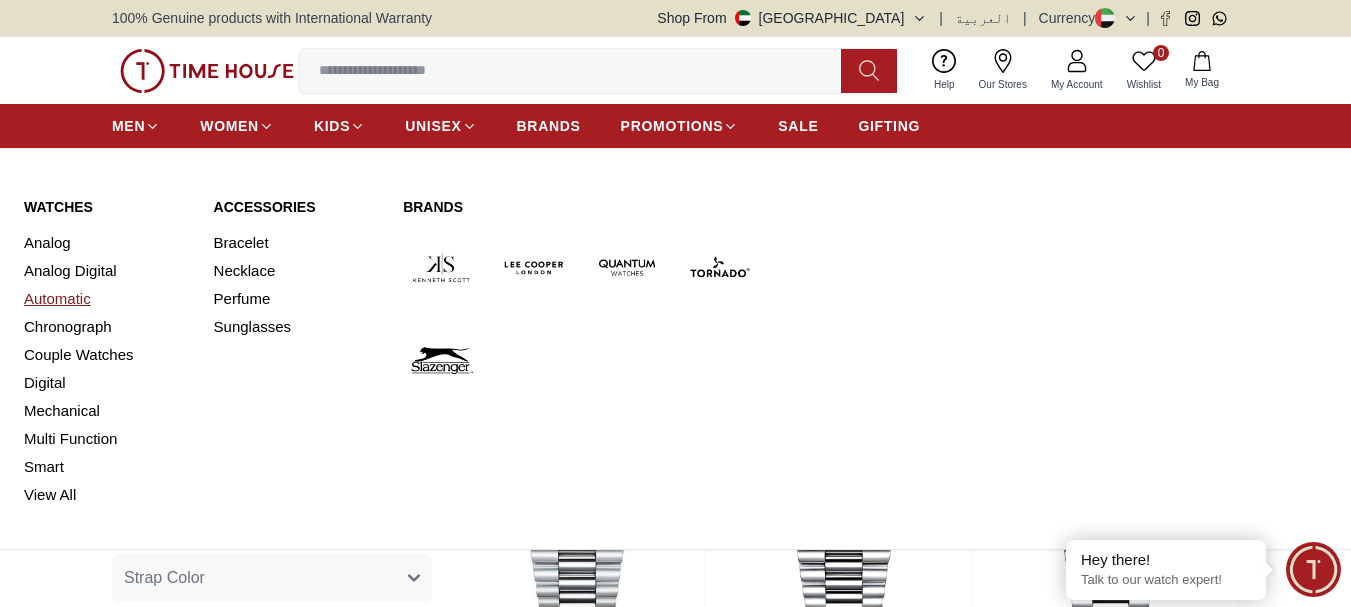 click on "Automatic" at bounding box center (107, 299) 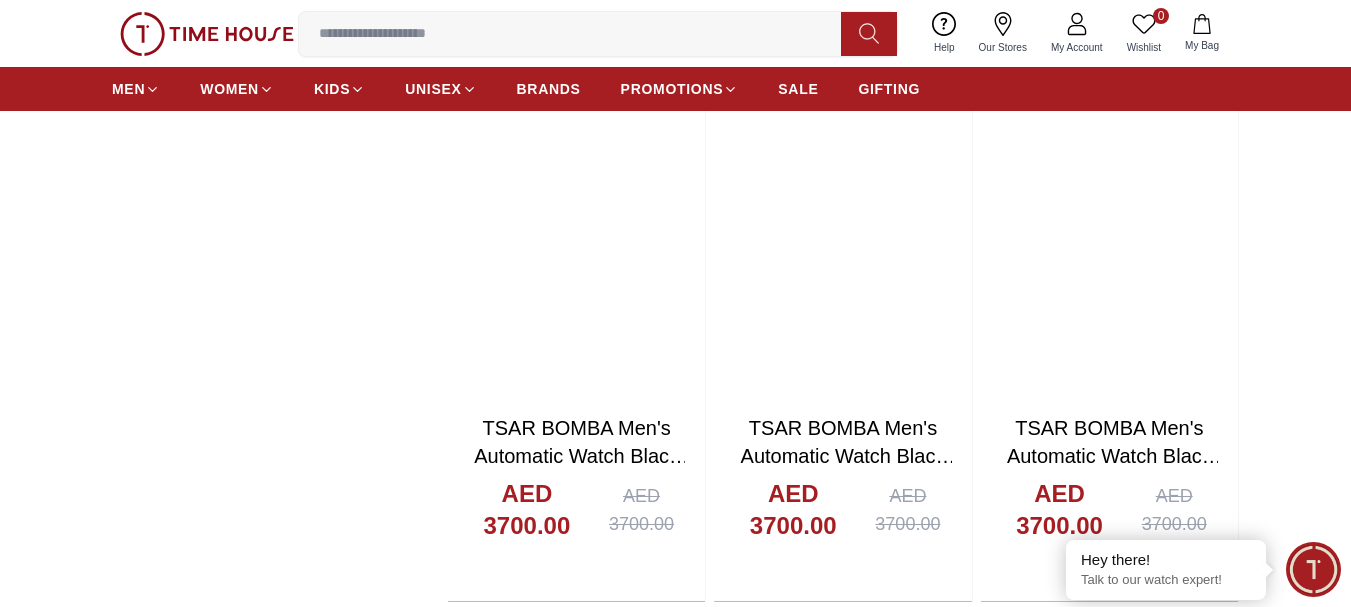 scroll, scrollTop: 3000, scrollLeft: 0, axis: vertical 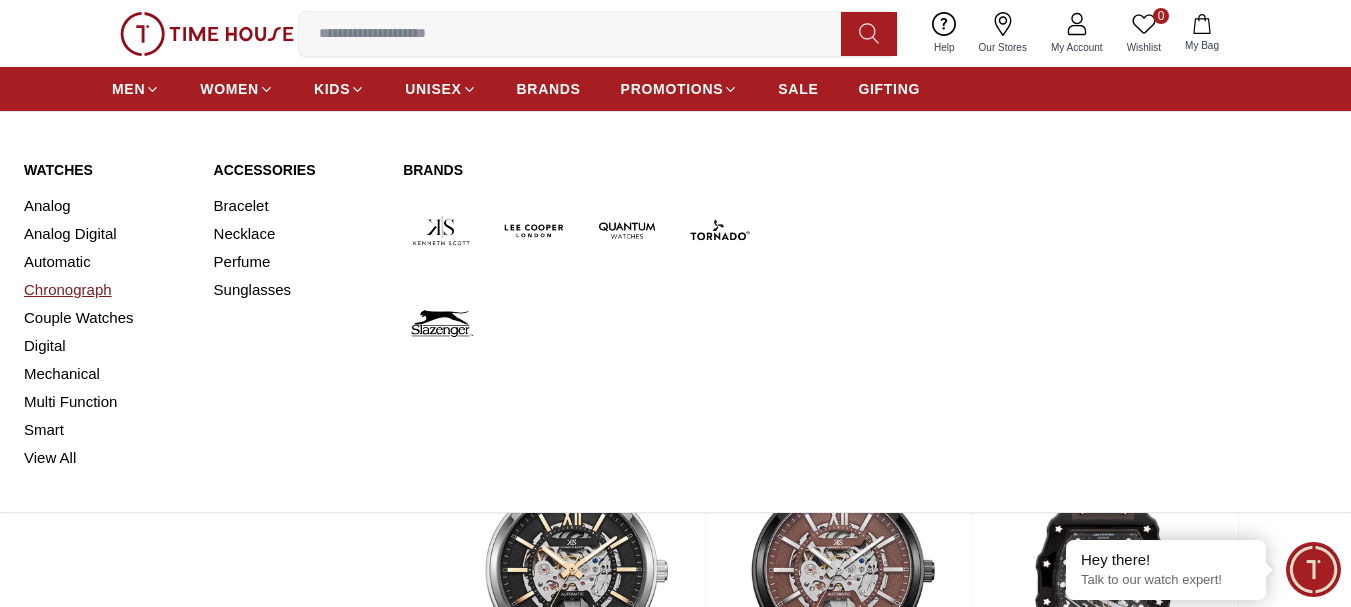 click on "Chronograph" at bounding box center [107, 290] 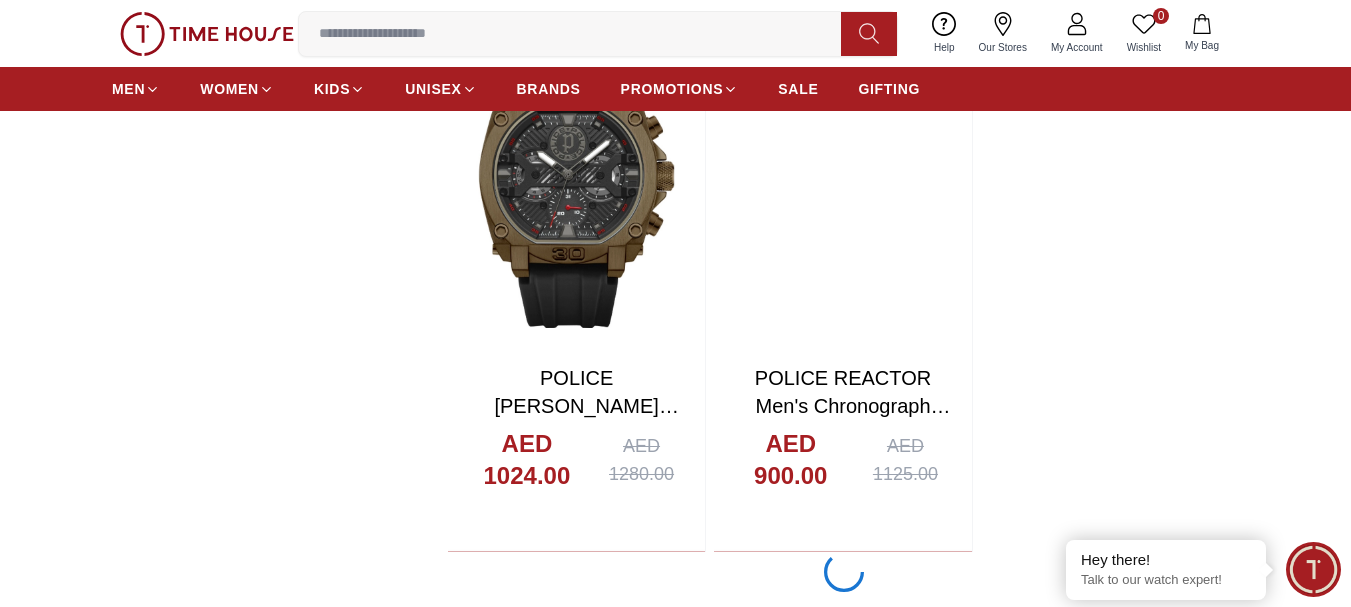 scroll, scrollTop: 3400, scrollLeft: 0, axis: vertical 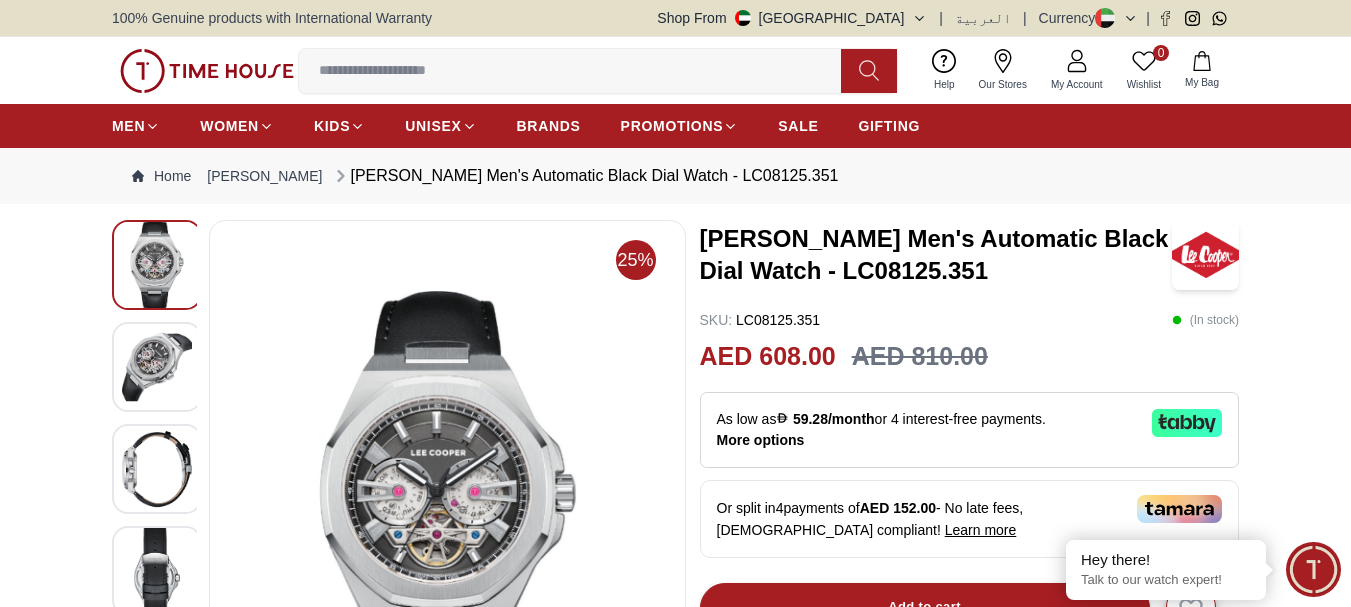 click at bounding box center [157, 469] 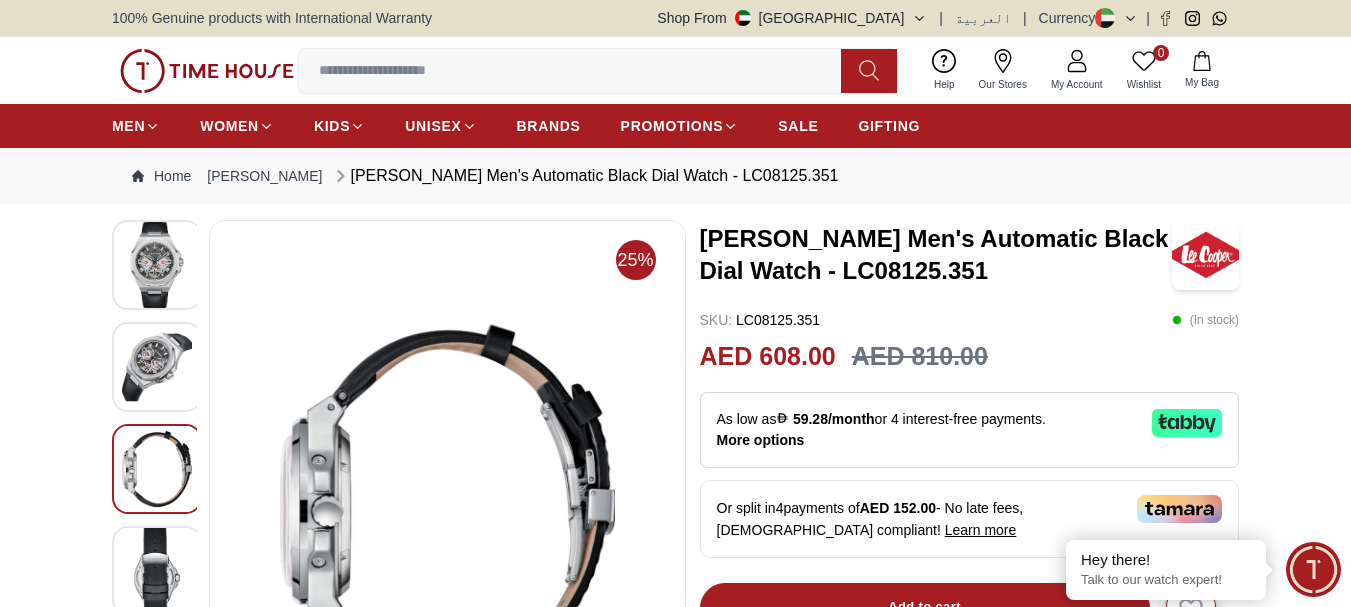 click at bounding box center [157, 571] 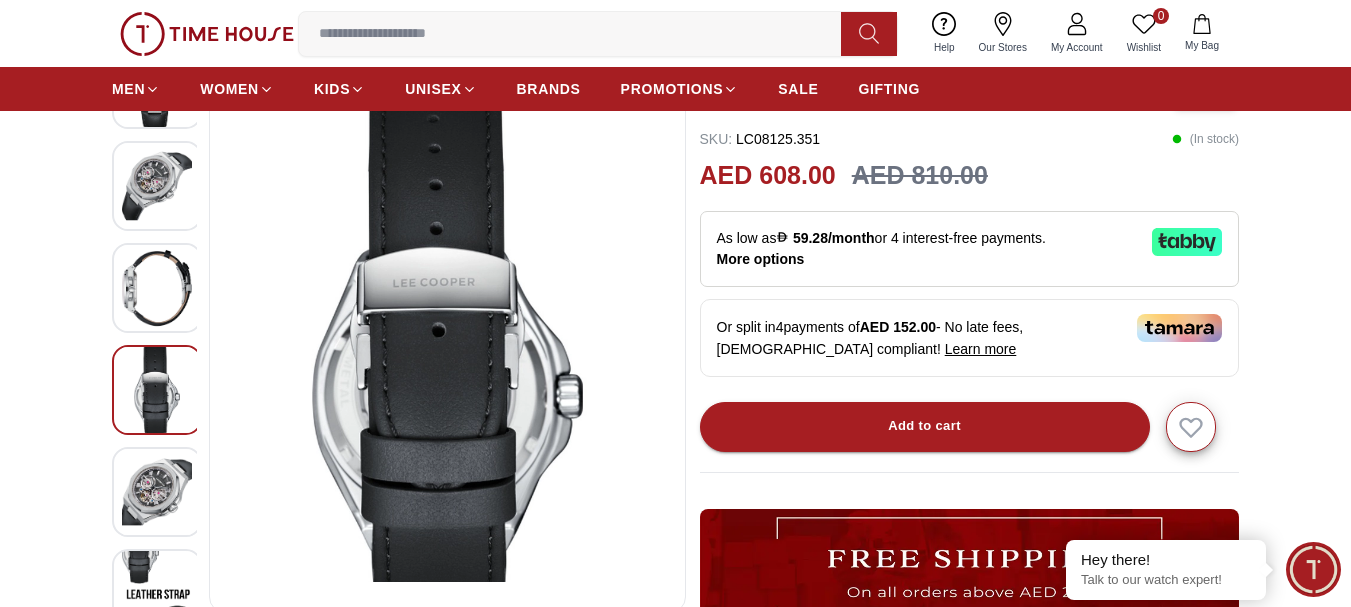scroll, scrollTop: 300, scrollLeft: 0, axis: vertical 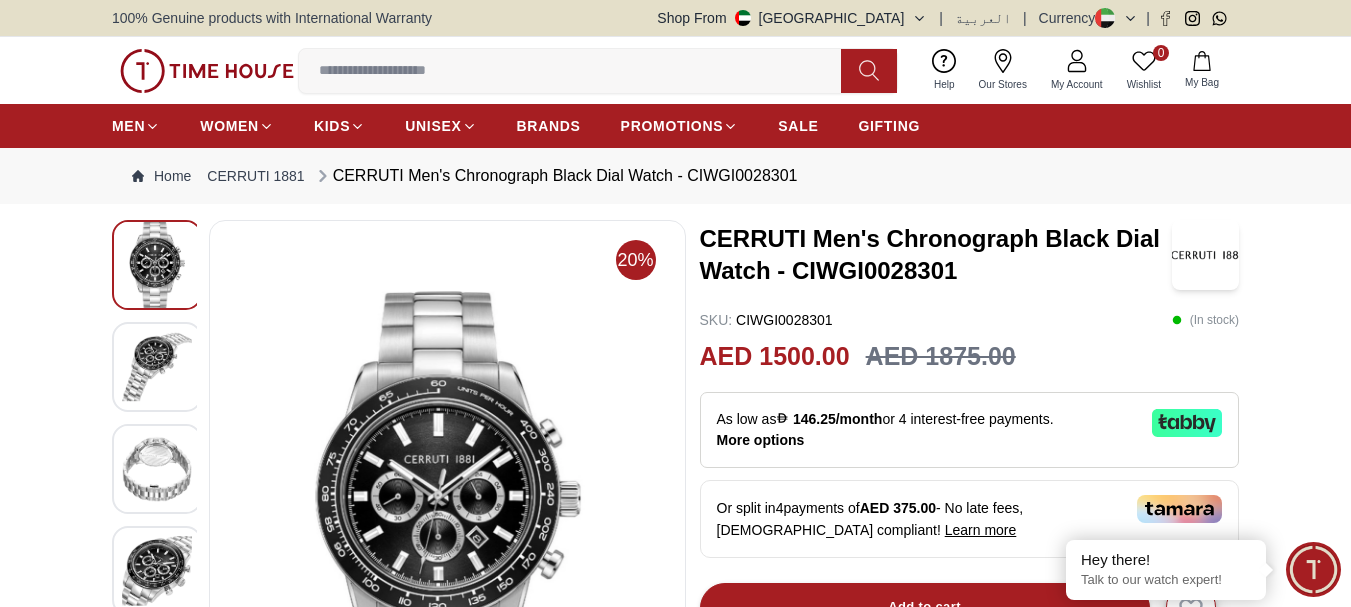click at bounding box center (157, 367) 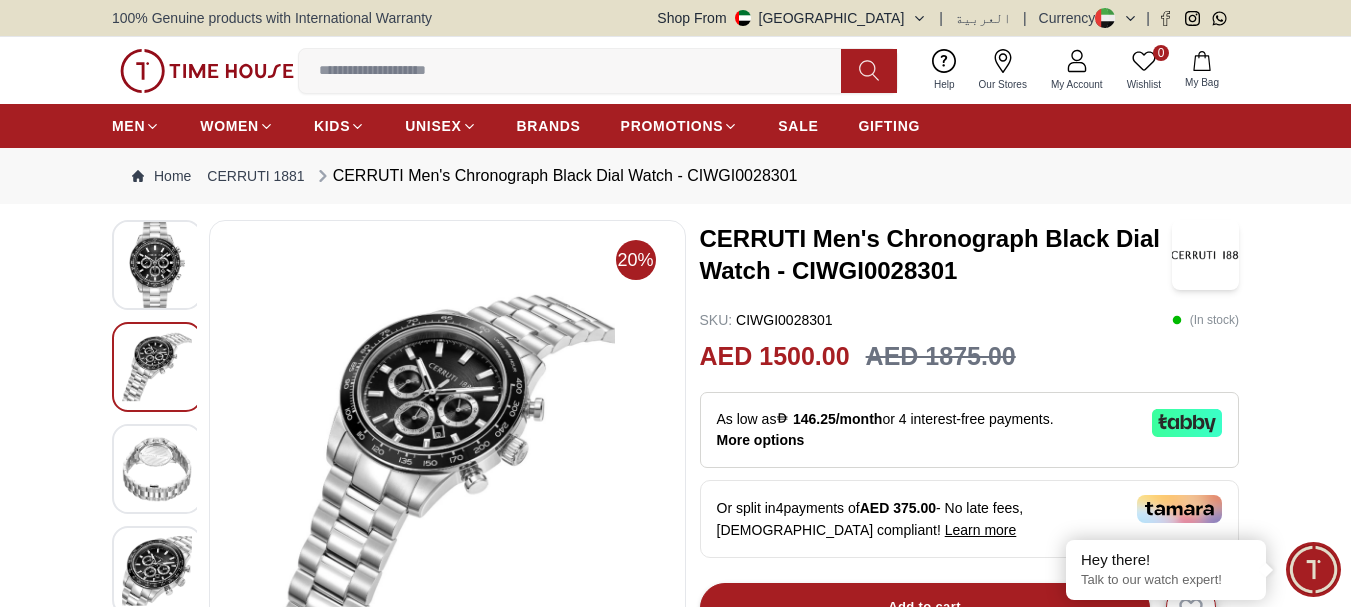 click at bounding box center [157, 469] 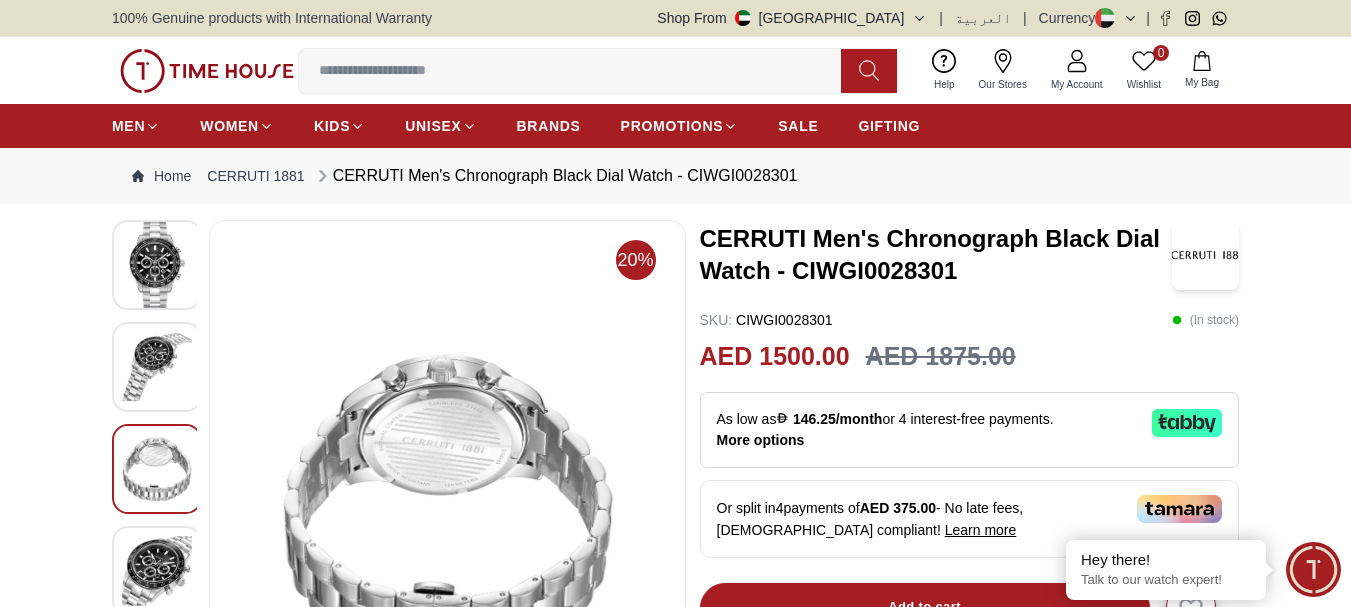 click at bounding box center [157, 571] 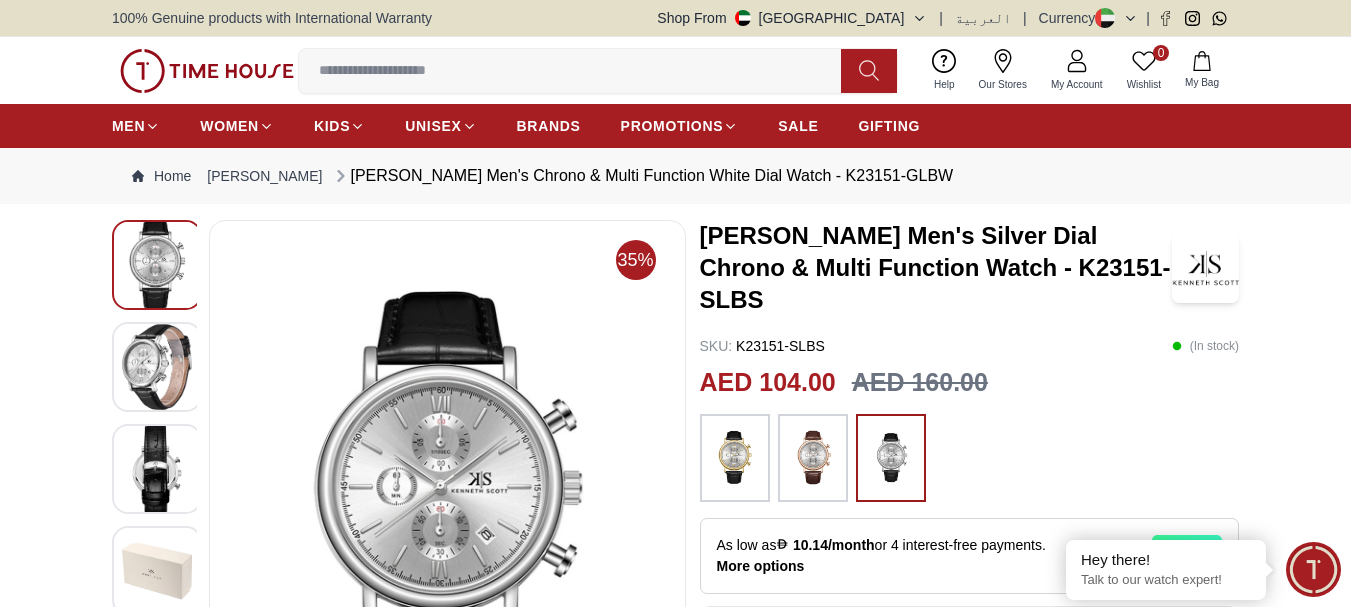 scroll, scrollTop: 0, scrollLeft: 0, axis: both 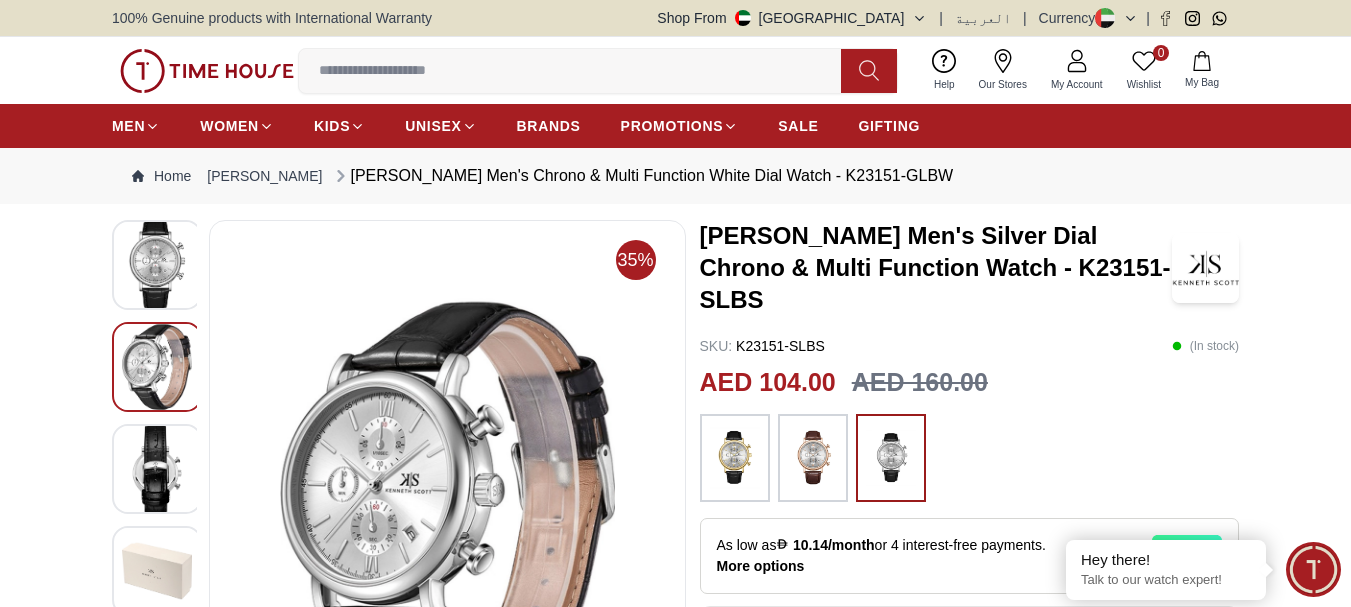 click at bounding box center [157, 469] 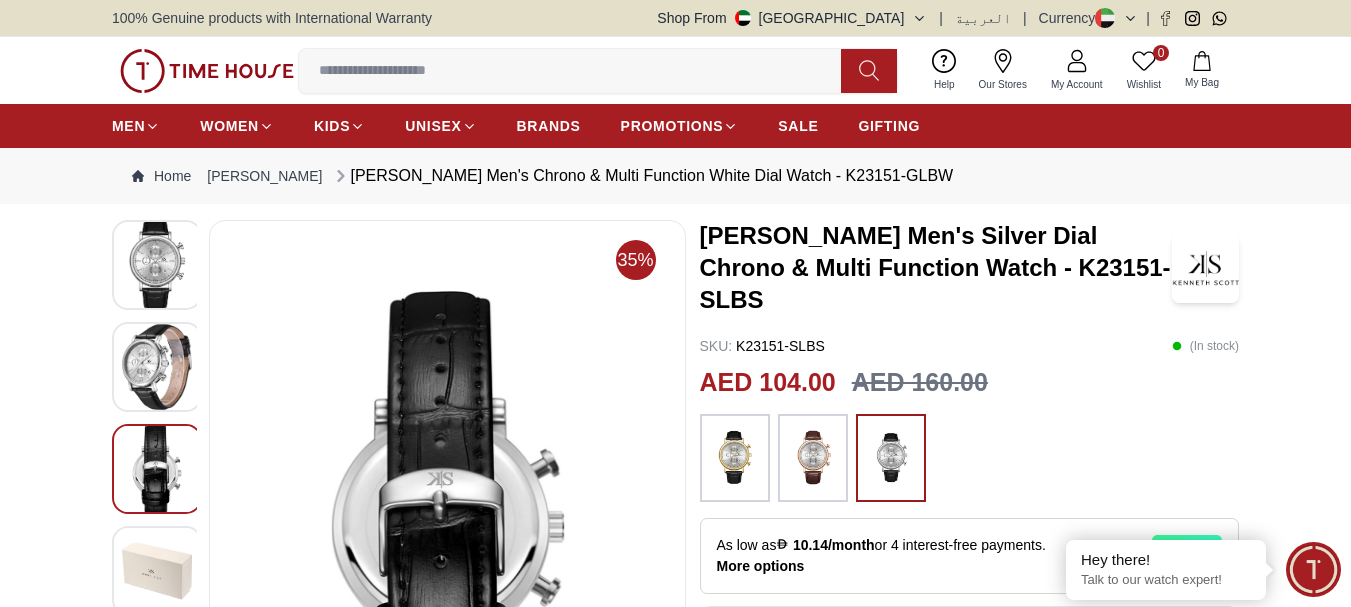 scroll, scrollTop: 100, scrollLeft: 0, axis: vertical 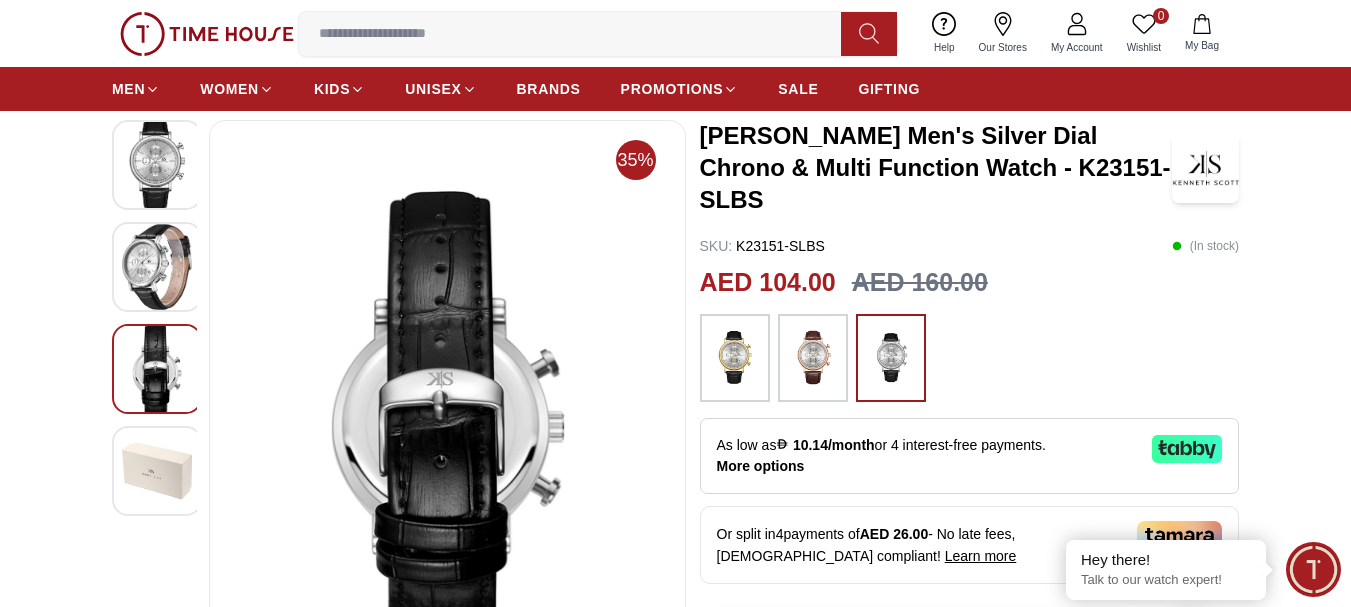 click at bounding box center [157, 471] 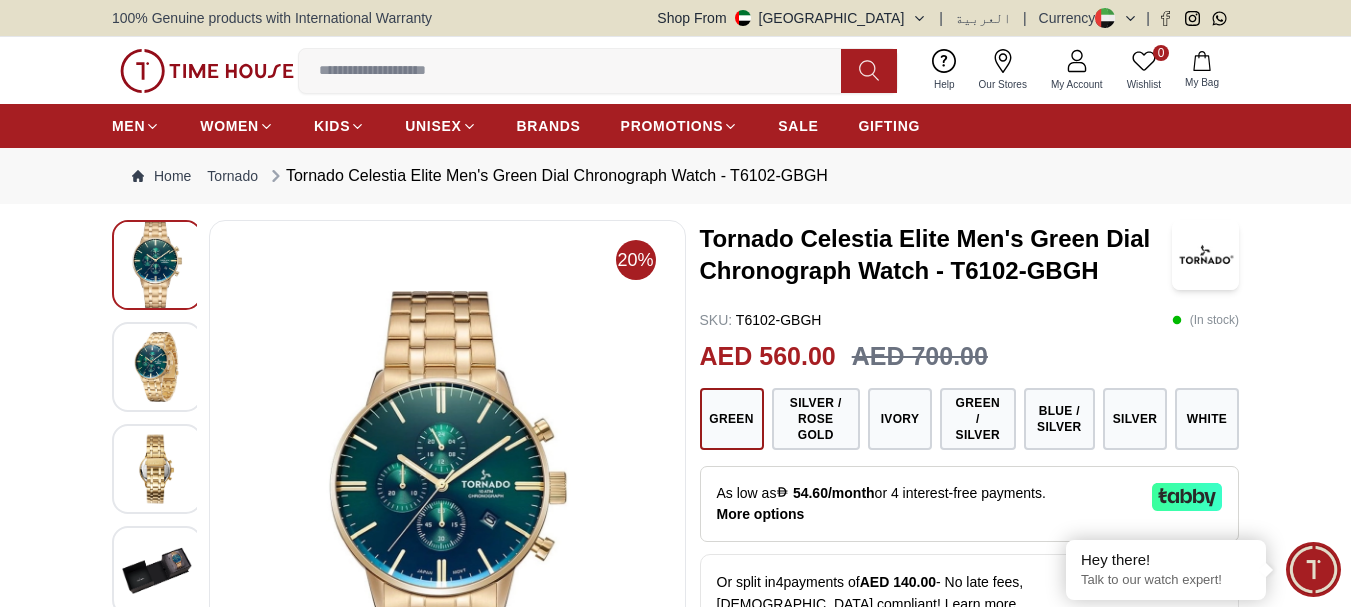 scroll, scrollTop: 0, scrollLeft: 0, axis: both 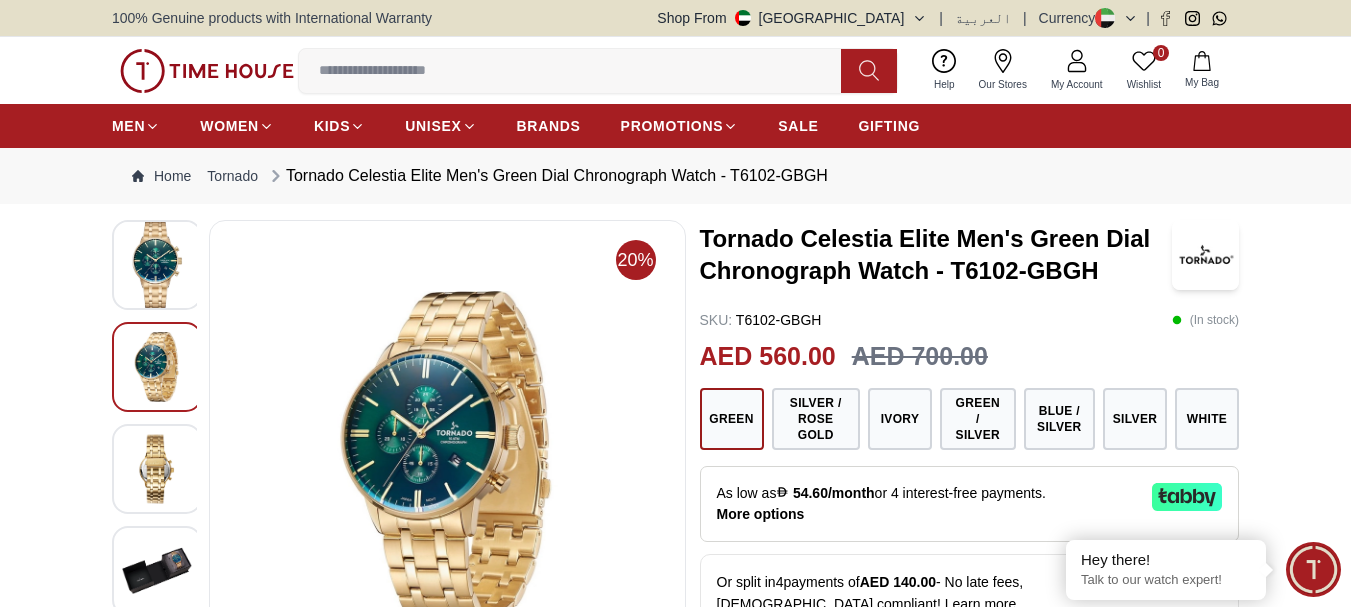 click at bounding box center (157, 469) 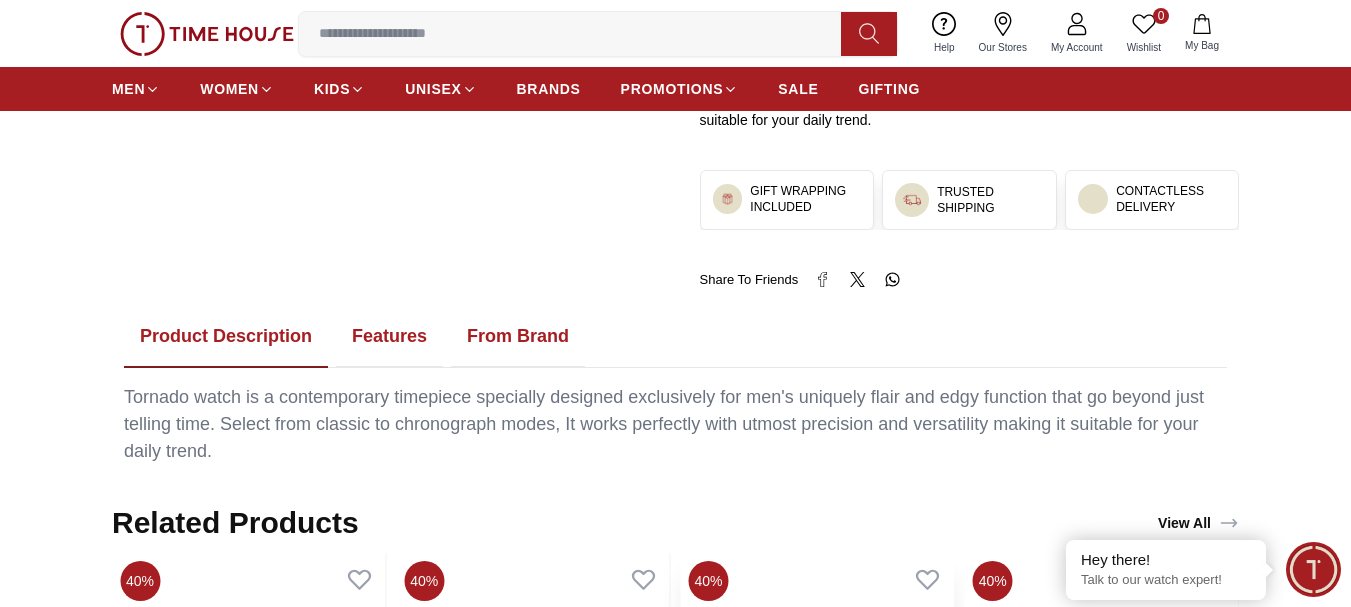 scroll, scrollTop: 900, scrollLeft: 0, axis: vertical 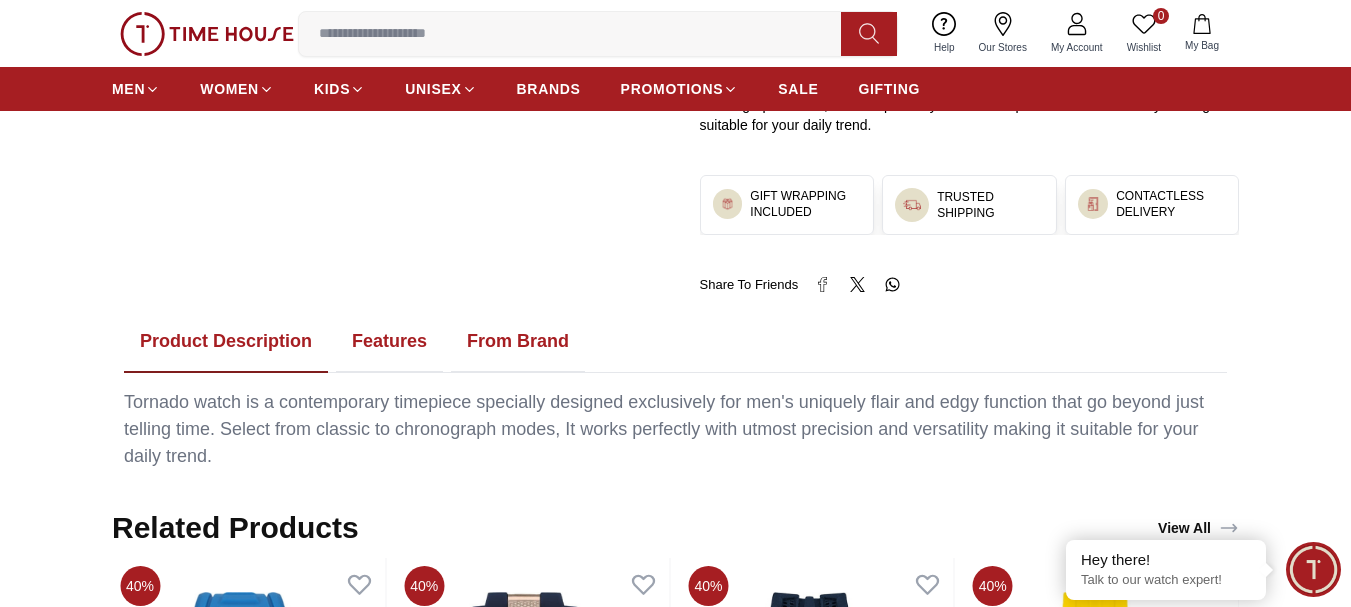 click on "Features" at bounding box center [389, 342] 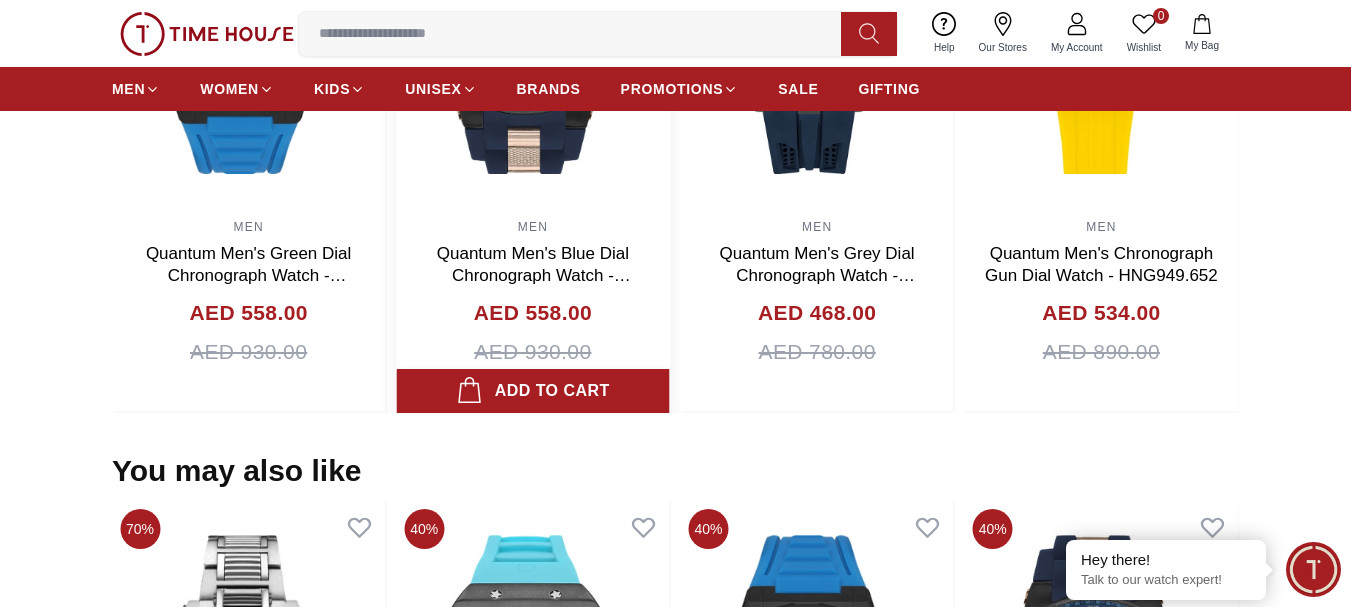 scroll, scrollTop: 1700, scrollLeft: 0, axis: vertical 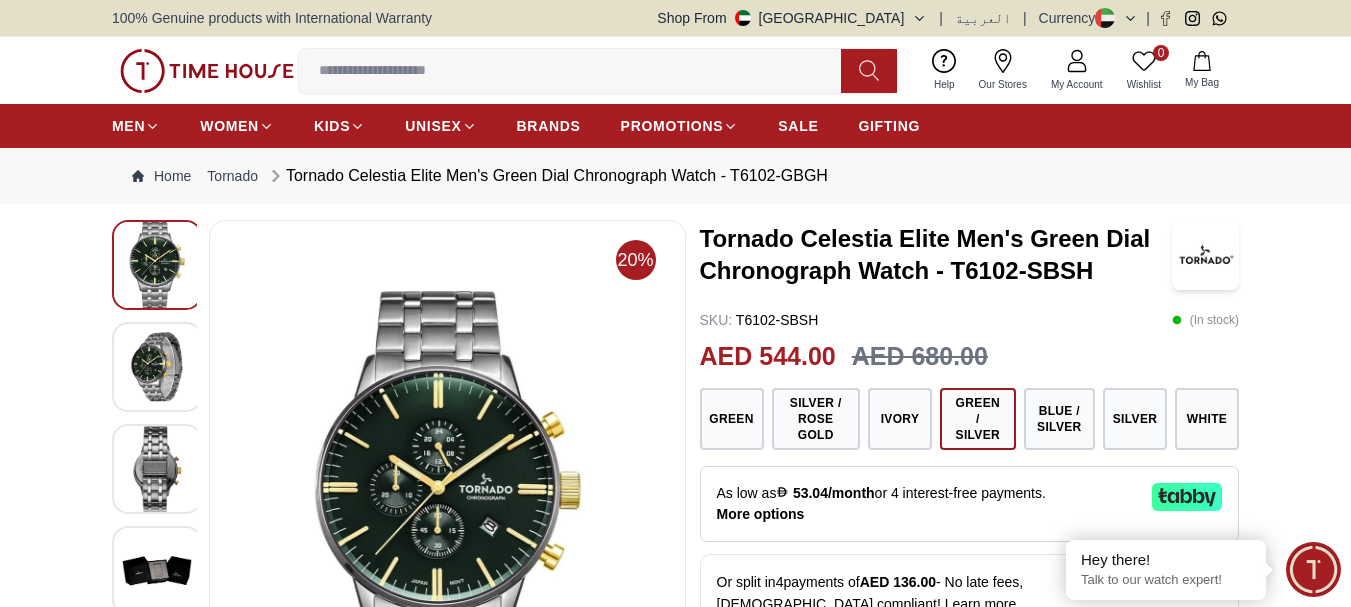 click at bounding box center [157, 367] 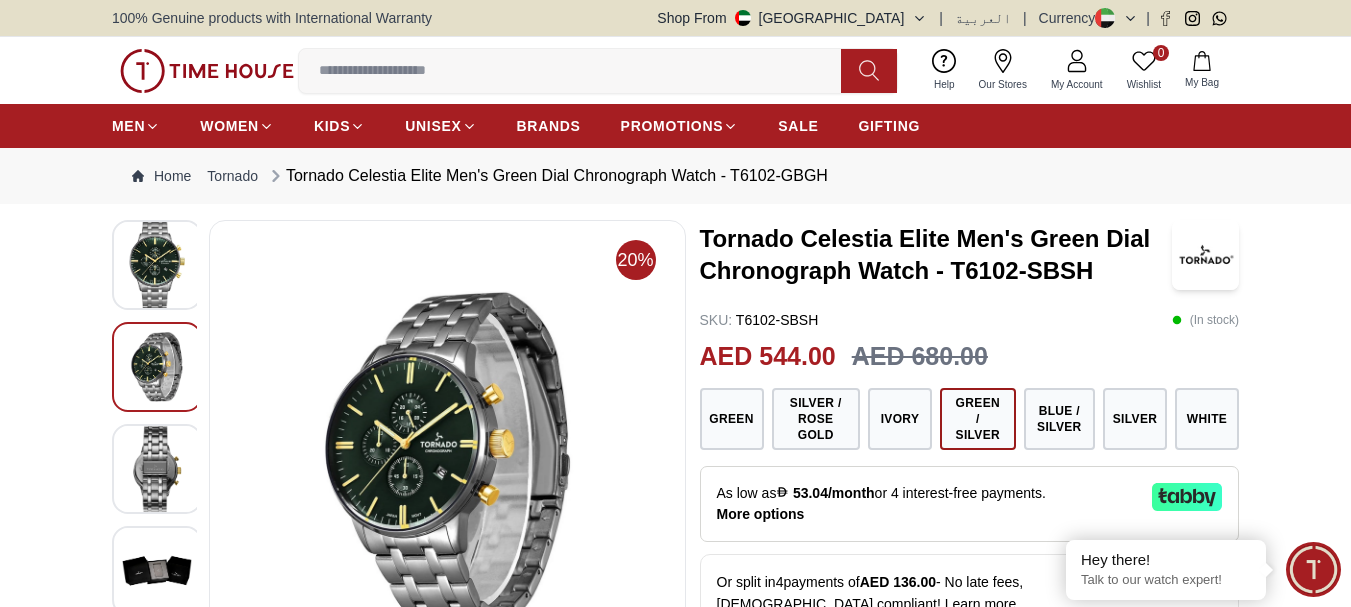 click at bounding box center (157, 469) 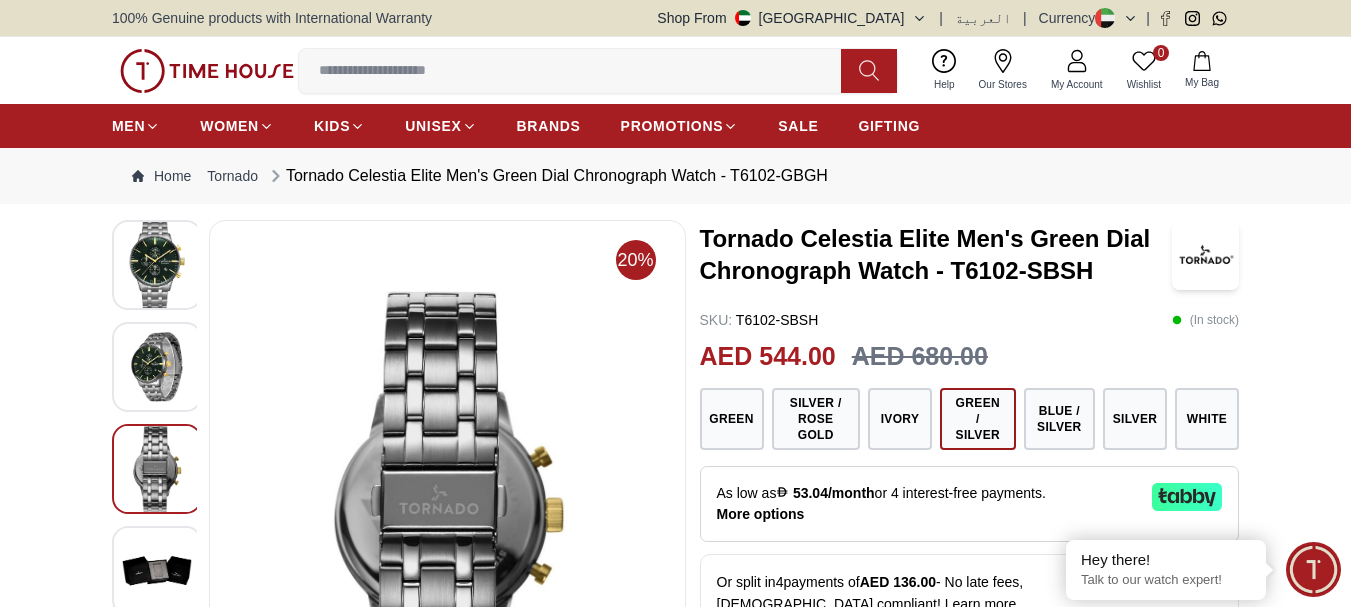 click at bounding box center (157, 571) 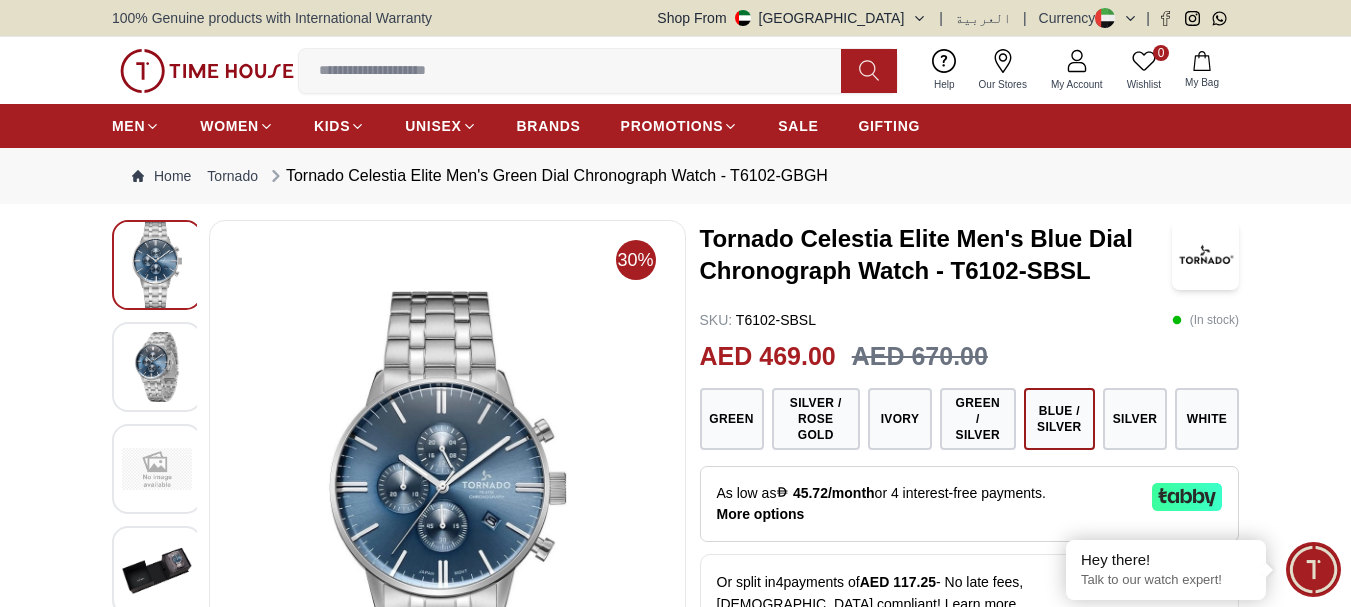 scroll, scrollTop: 0, scrollLeft: 0, axis: both 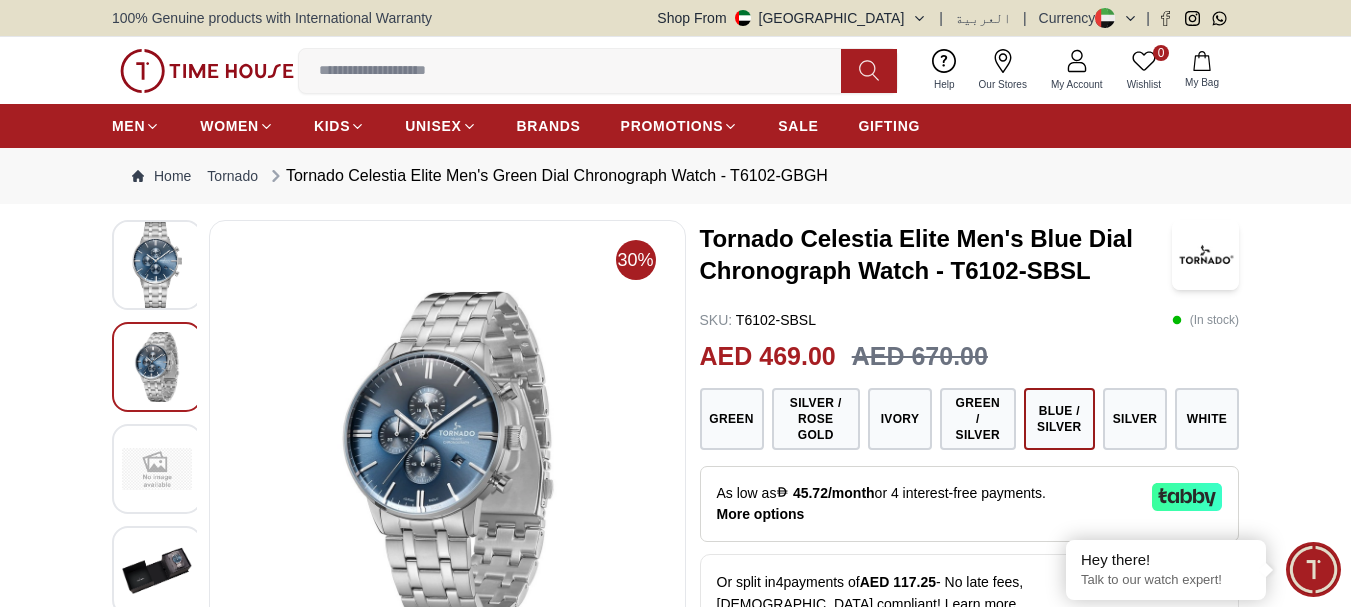 click at bounding box center (157, 469) 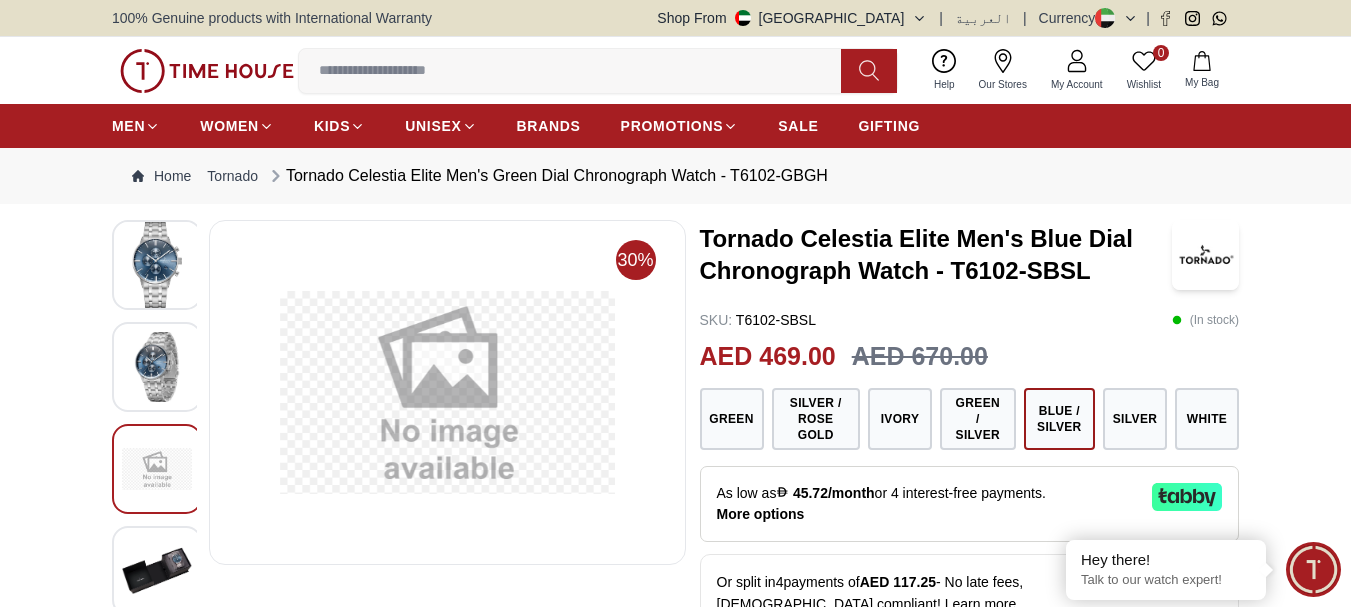 click at bounding box center [157, 571] 